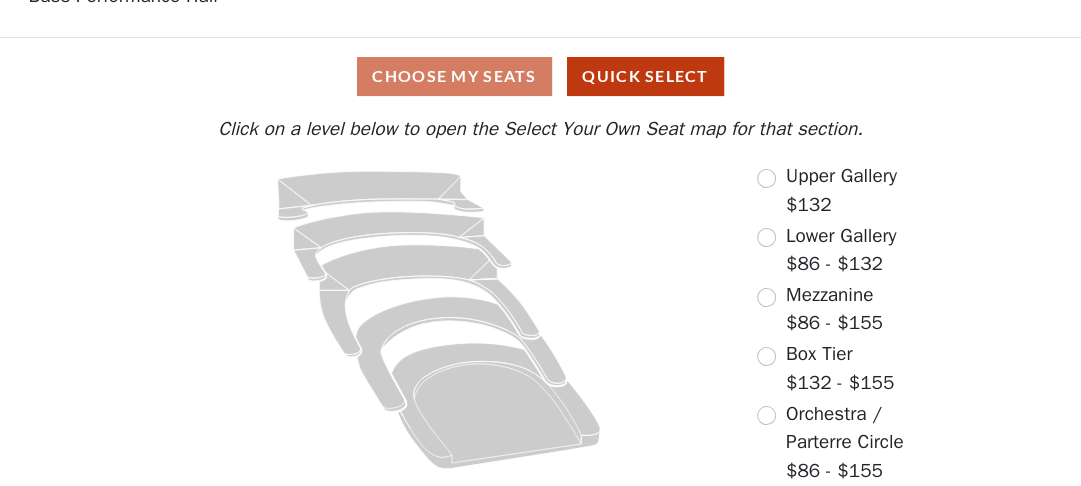 scroll, scrollTop: 136, scrollLeft: 0, axis: vertical 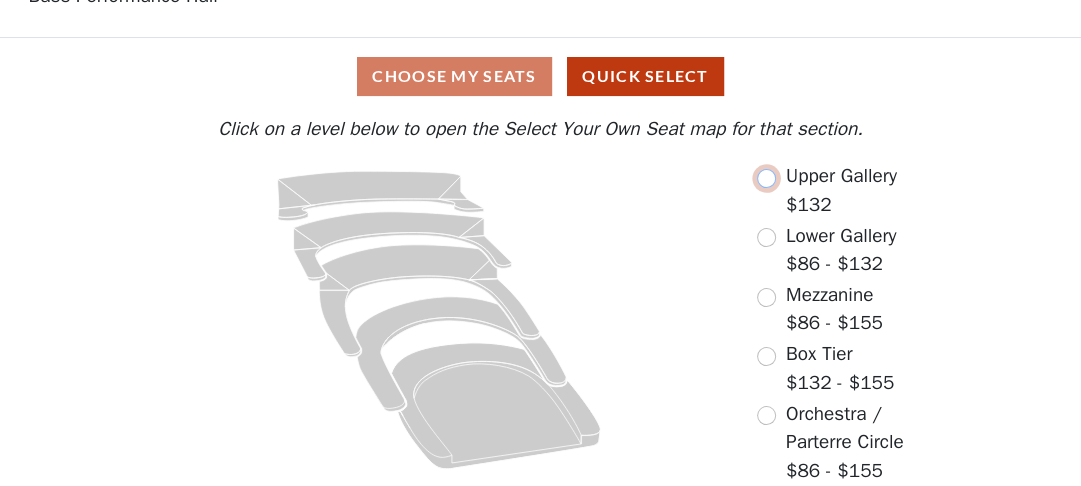 click at bounding box center (766, 178) 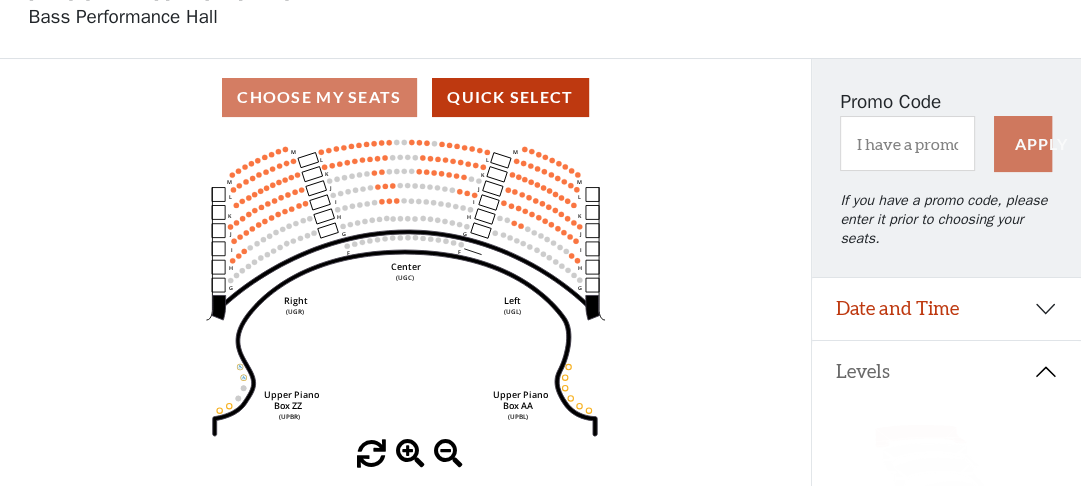 scroll, scrollTop: 80, scrollLeft: 0, axis: vertical 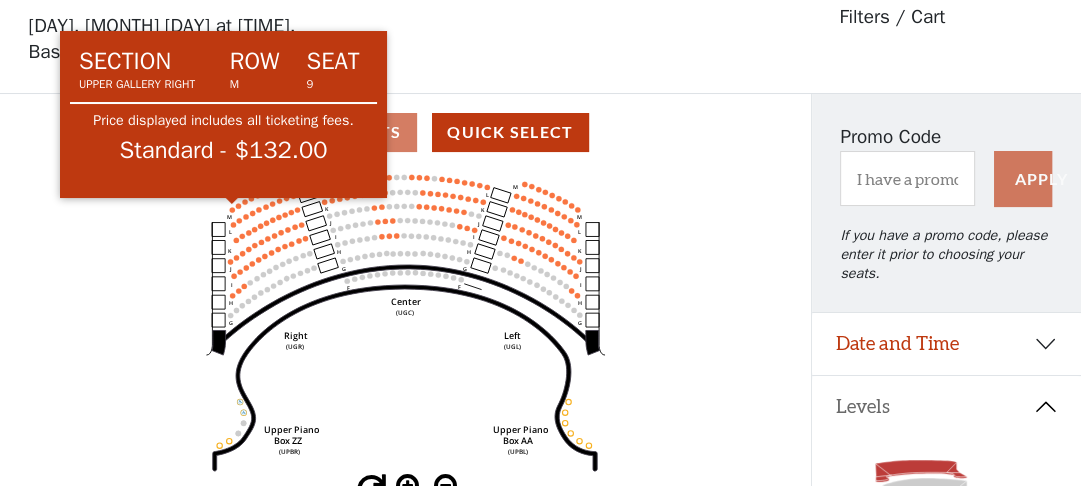 click 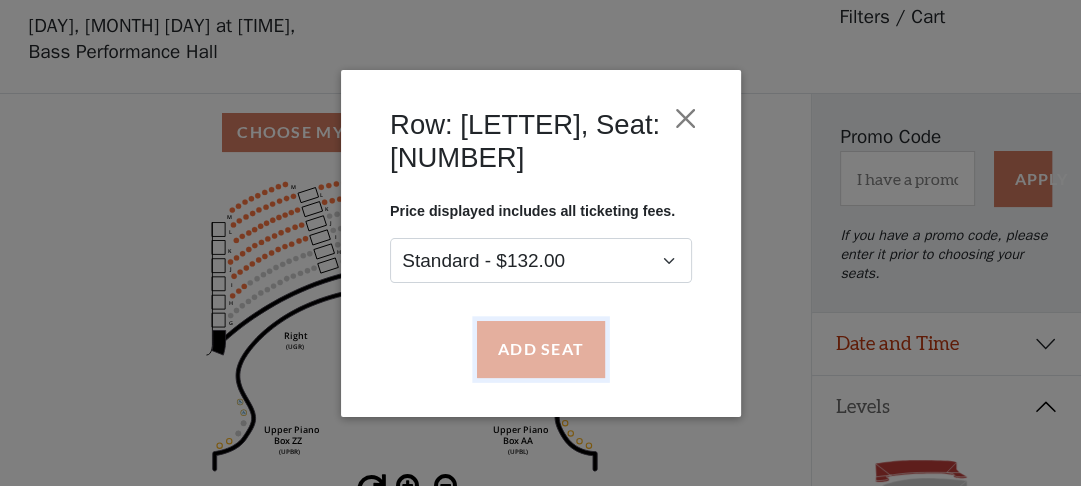 click on "Add Seat" at bounding box center [540, 349] 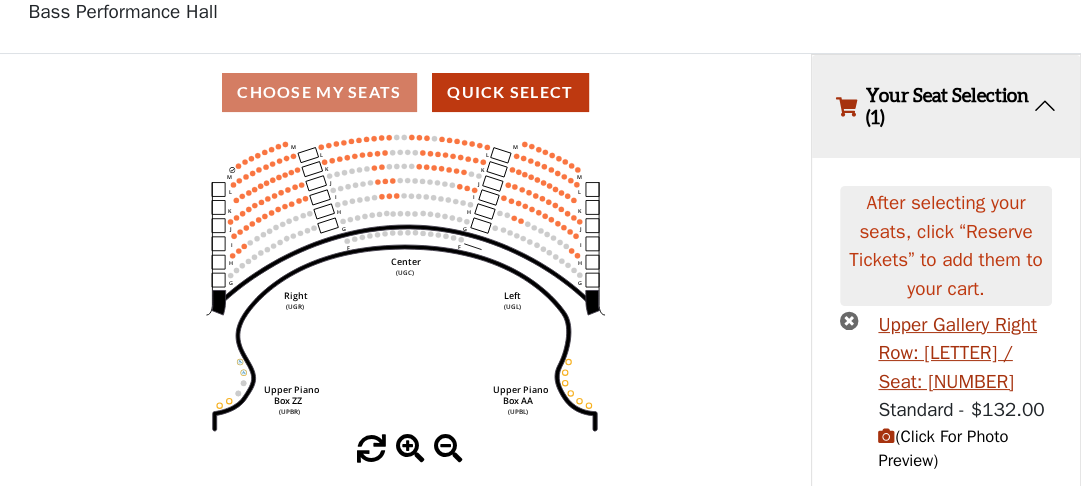scroll, scrollTop: 153, scrollLeft: 0, axis: vertical 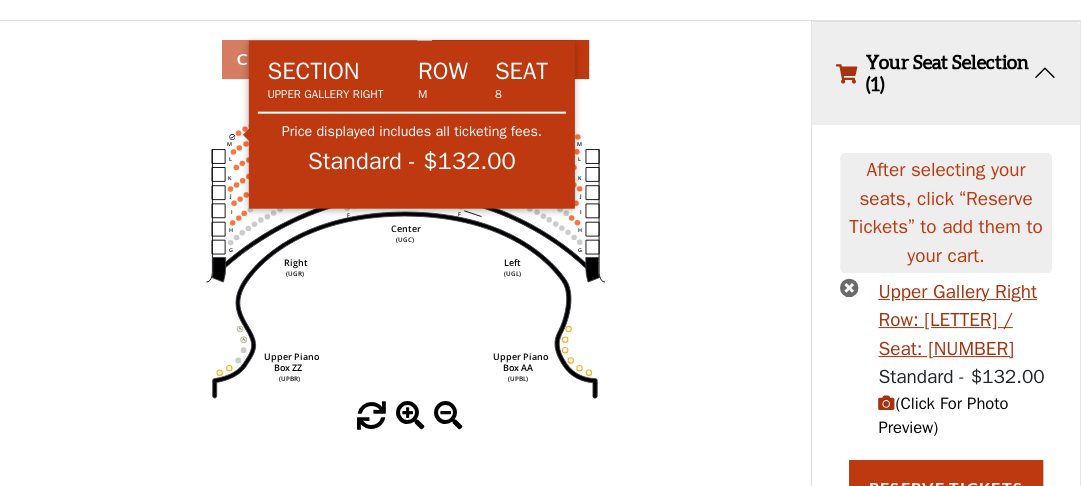click 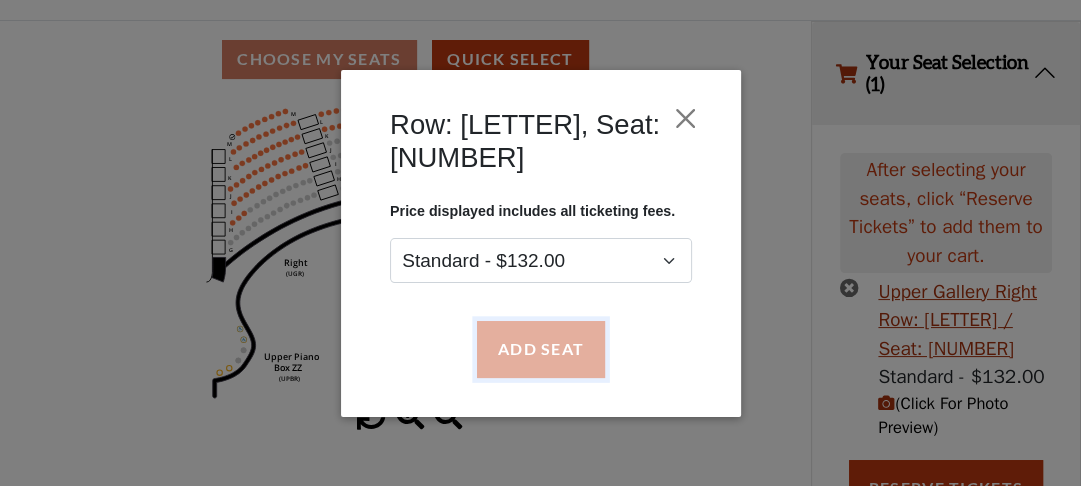 click on "Add Seat" at bounding box center [540, 349] 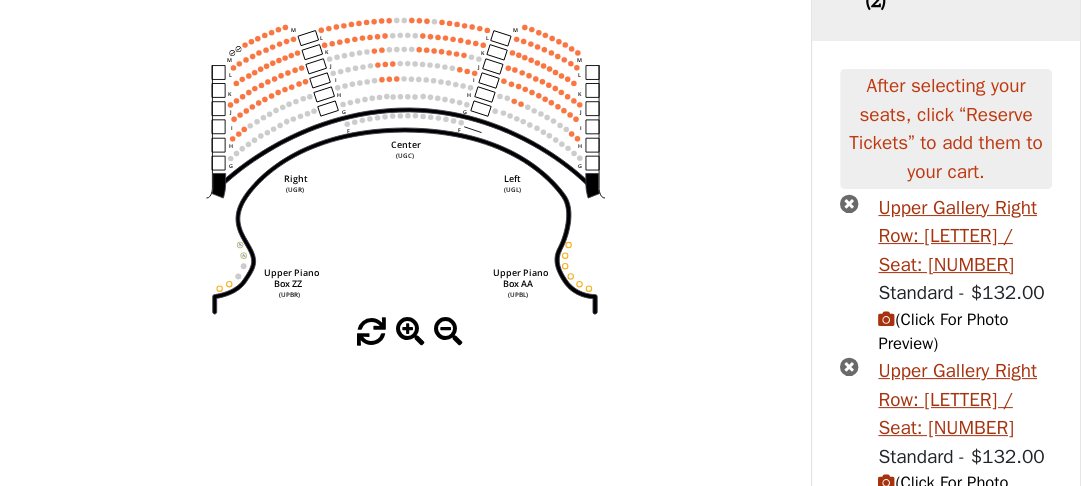 scroll, scrollTop: 208, scrollLeft: 0, axis: vertical 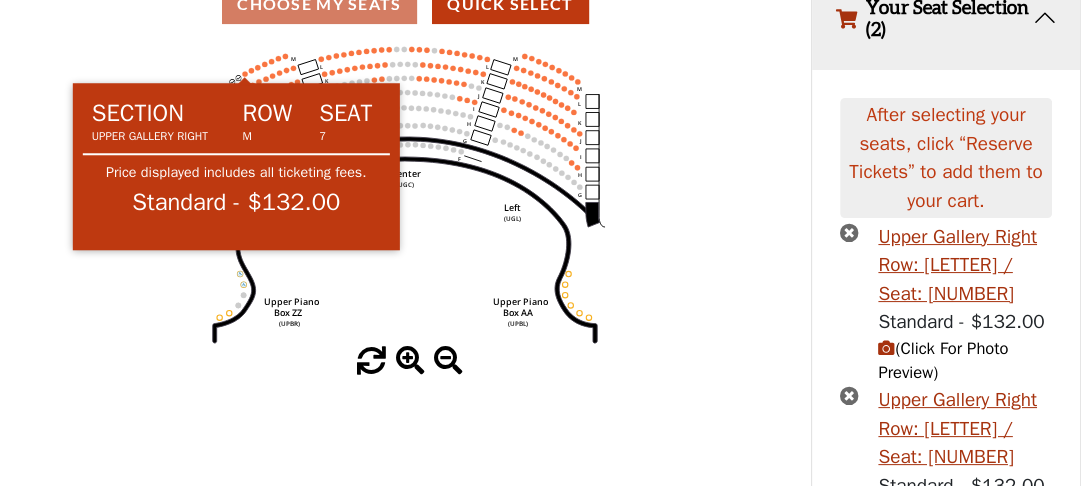 click 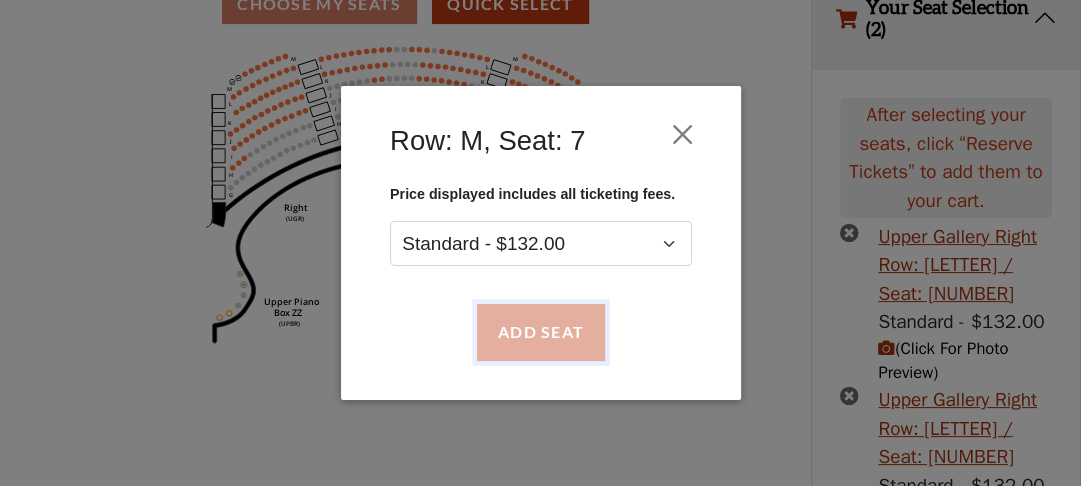 click on "Add Seat" at bounding box center (540, 332) 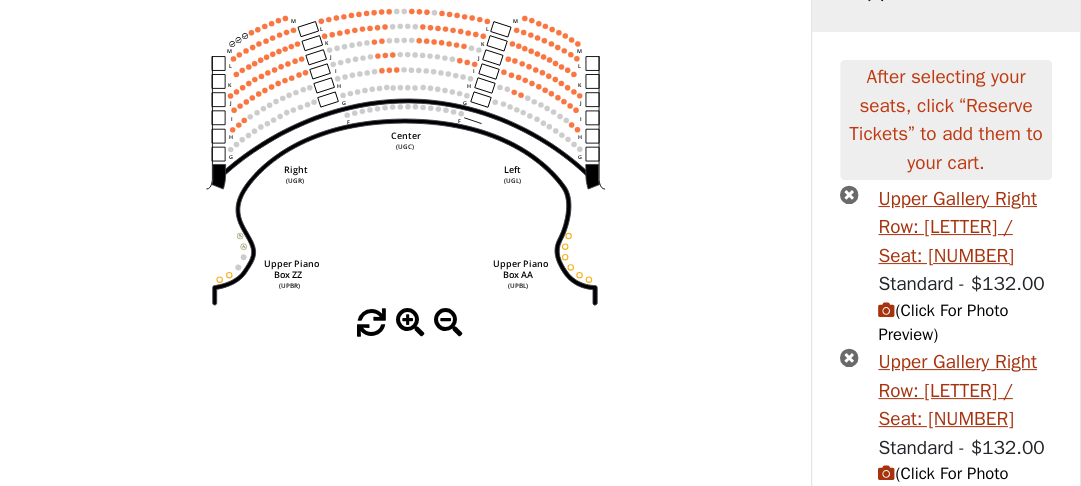 scroll, scrollTop: 181, scrollLeft: 0, axis: vertical 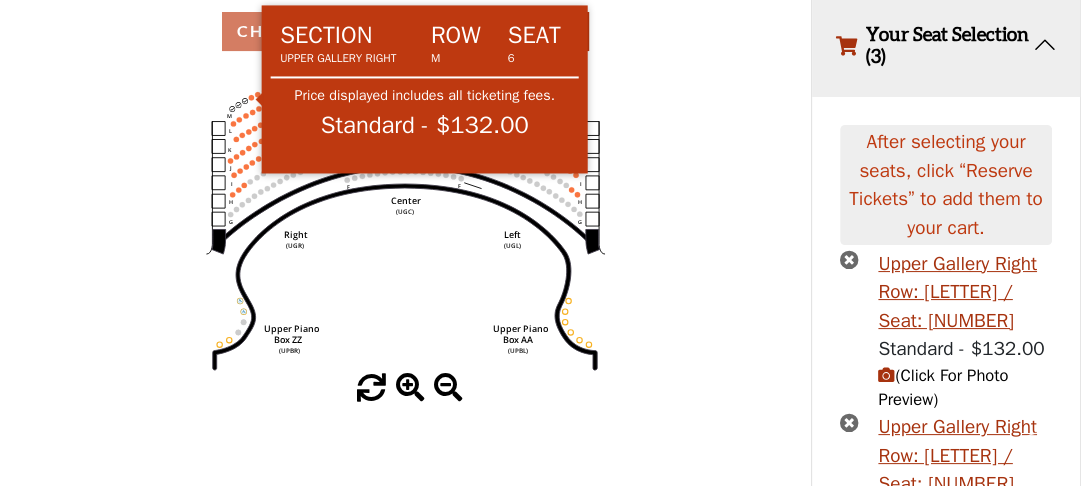 click on "Skip to main content Enable accessibility for low vision Open the accessibility menu
*{
pointer-events: fill;
}
The Book of Mormon   Your Tickets     3   Filters     Choose Your Own Seats
Saturday, August 9 at 1:30 PM,
Bass Performance Hall
Filters / Cart" at bounding box center [540, 62] 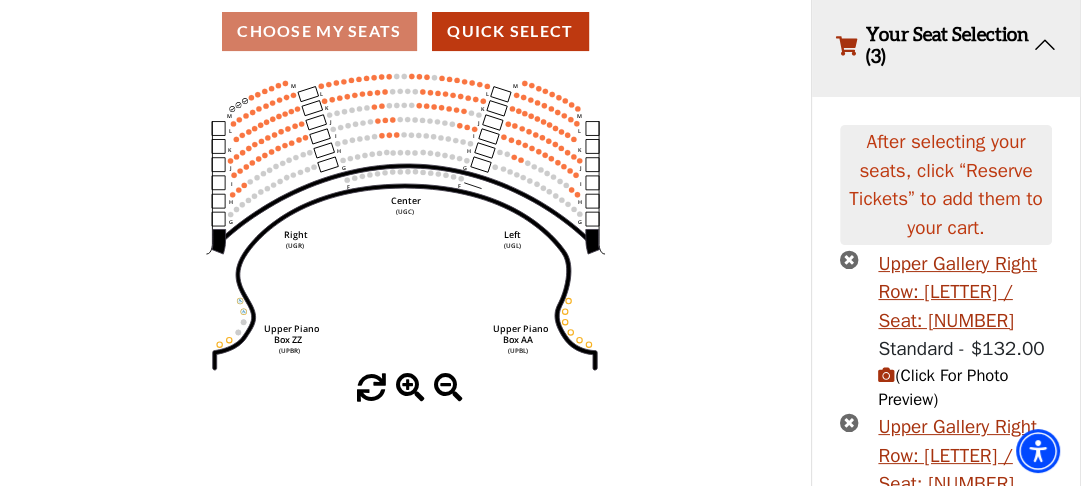 click on "Center   (UGC)   Right   (UGR)   Left   (UGL)   Upper Piano   Box ZZ   (UPBR)   Upper Piano   Box AA   (UPBL)   M   L   K   J   I   H   G   M   L   K   J   I   H   G   M   L   K   J   I   H   G   F   M   L   K   J   I   H   G   F" 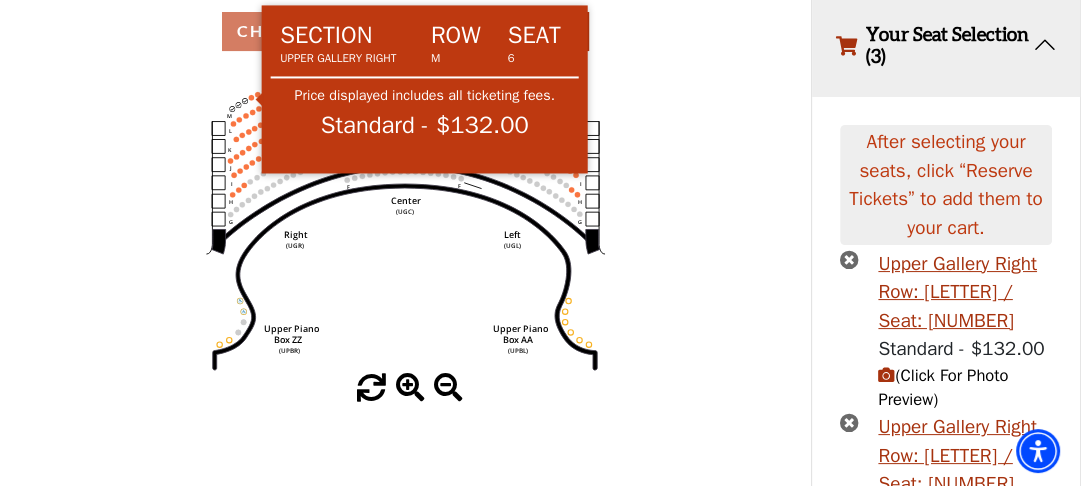 click 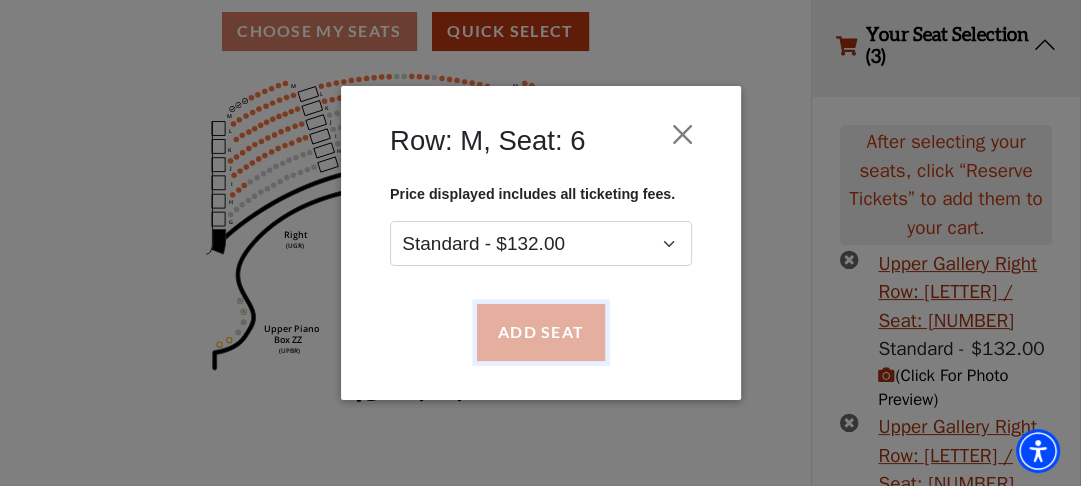 click on "Add Seat" at bounding box center [540, 332] 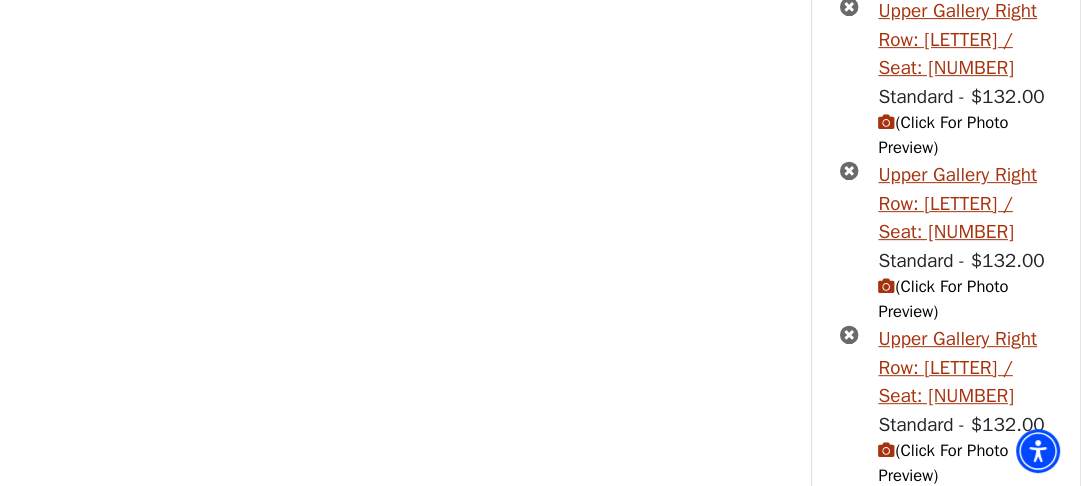 scroll, scrollTop: 608, scrollLeft: 0, axis: vertical 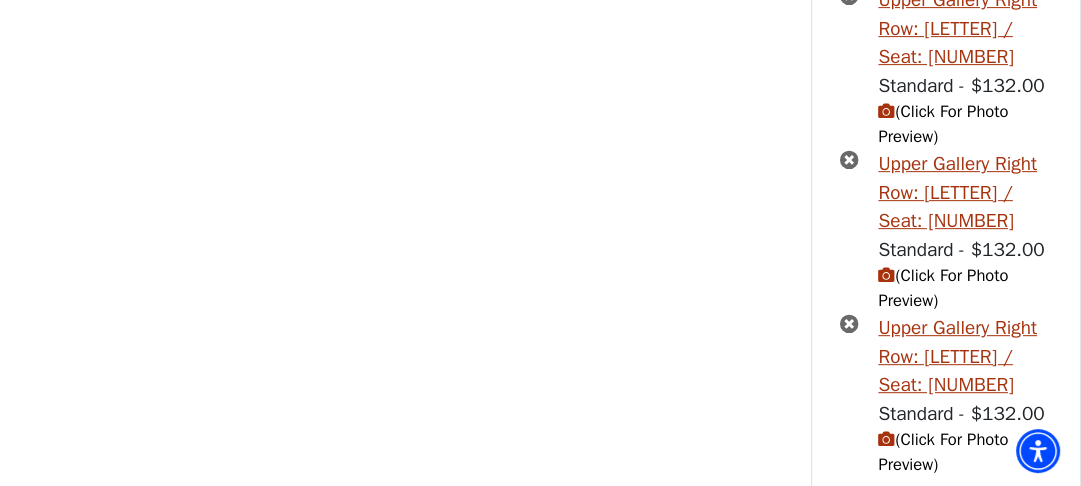 click on "Reserve Tickets" at bounding box center [946, 525] 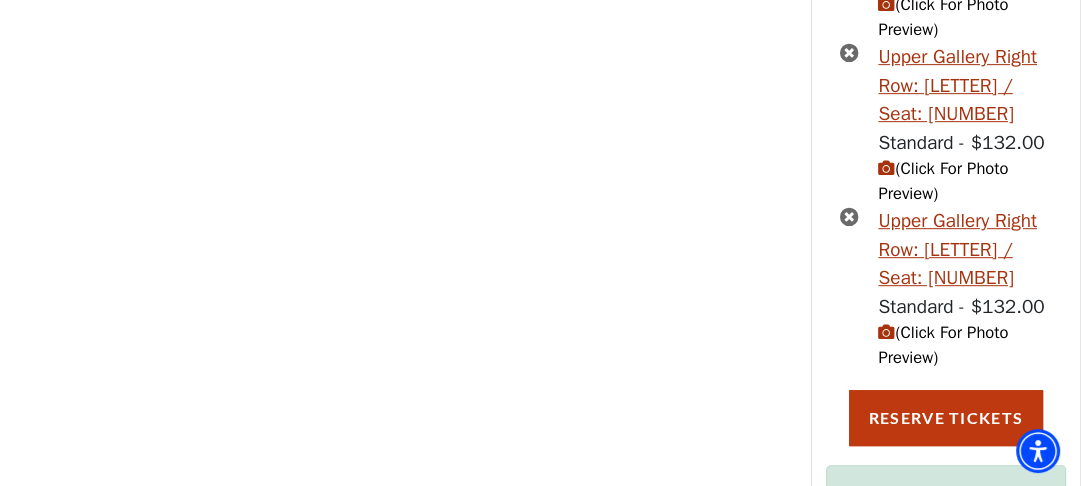 scroll, scrollTop: 724, scrollLeft: 0, axis: vertical 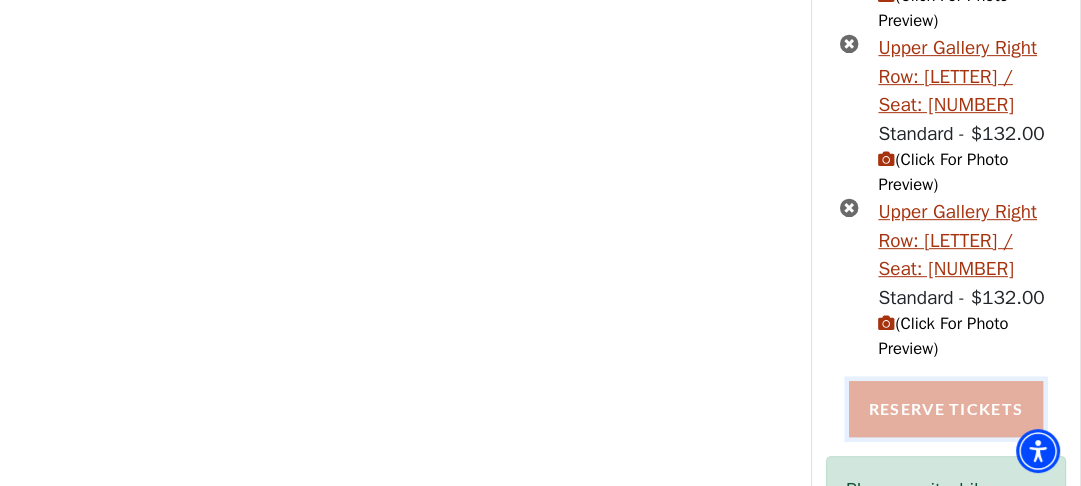 click on "Reserve Tickets" at bounding box center [946, 409] 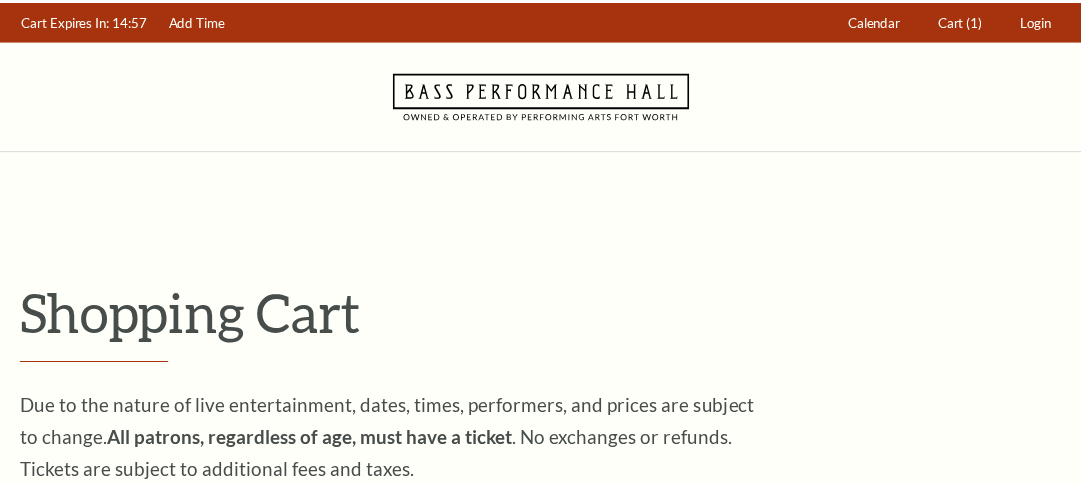 scroll, scrollTop: 0, scrollLeft: 0, axis: both 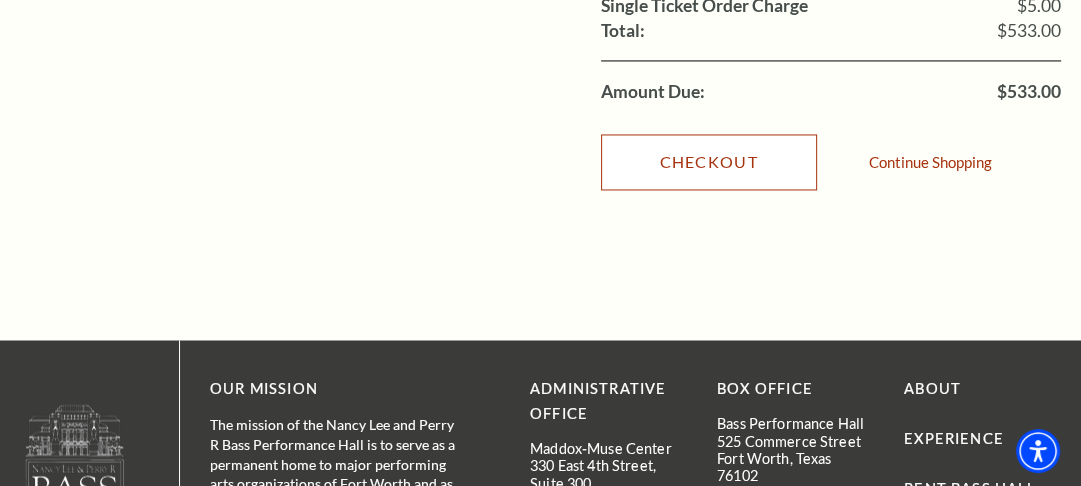 click on "Checkout" at bounding box center (709, 162) 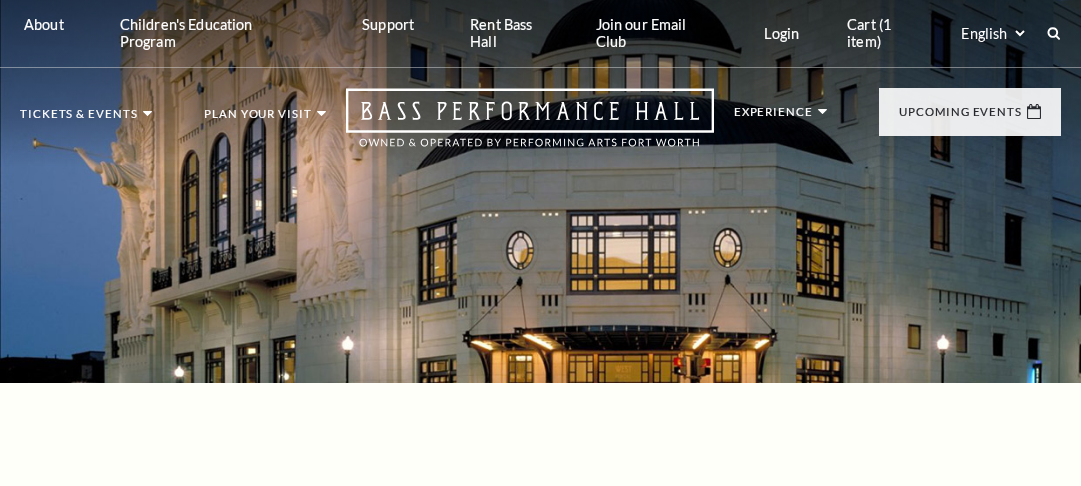 scroll, scrollTop: 513, scrollLeft: 0, axis: vertical 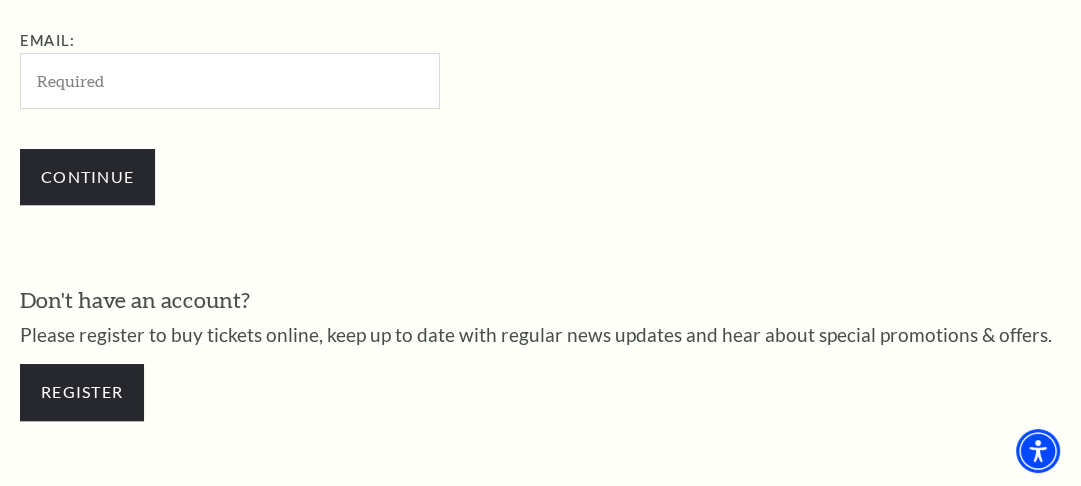 click on "Email:" at bounding box center (230, 80) 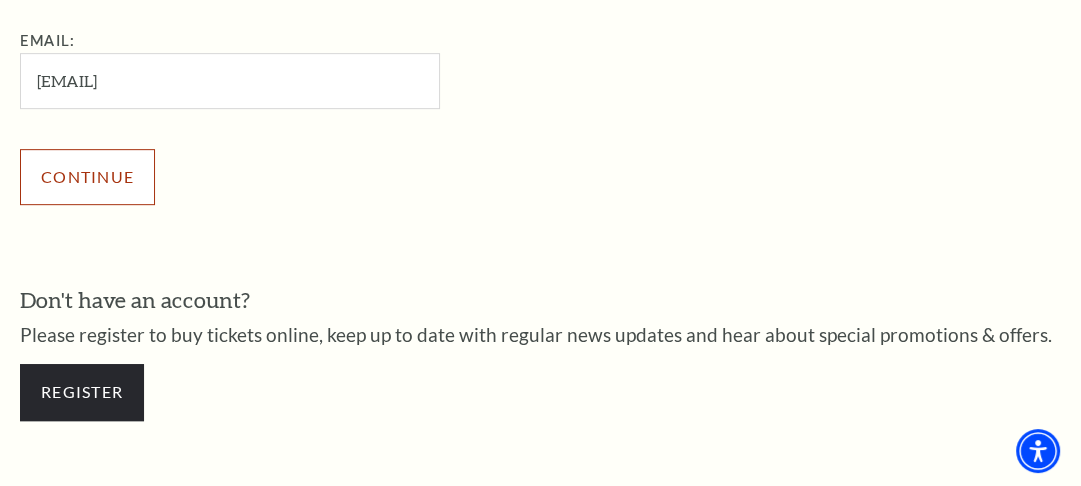 click on "Continue" at bounding box center [87, 177] 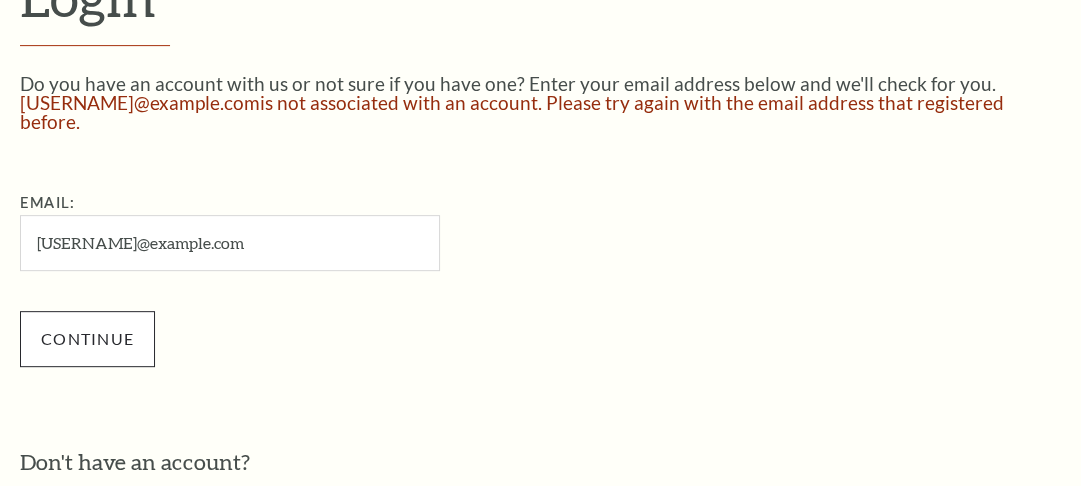 scroll, scrollTop: 0, scrollLeft: 0, axis: both 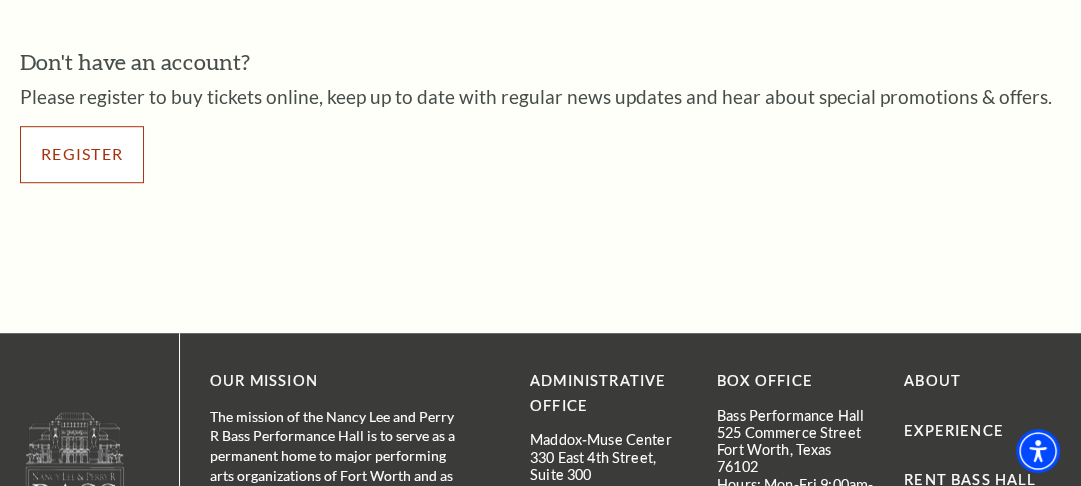 click on "Register" at bounding box center [82, 154] 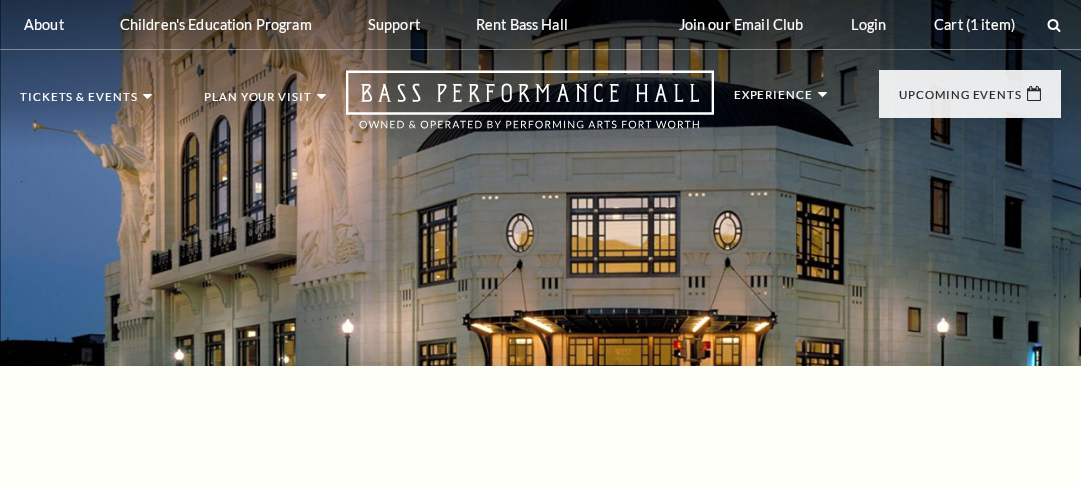 scroll, scrollTop: 0, scrollLeft: 0, axis: both 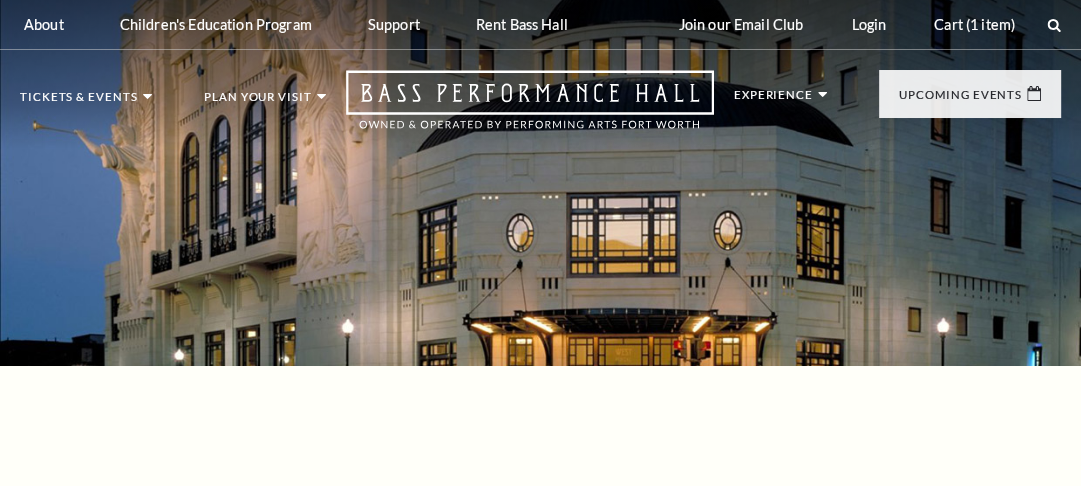 select on "1" 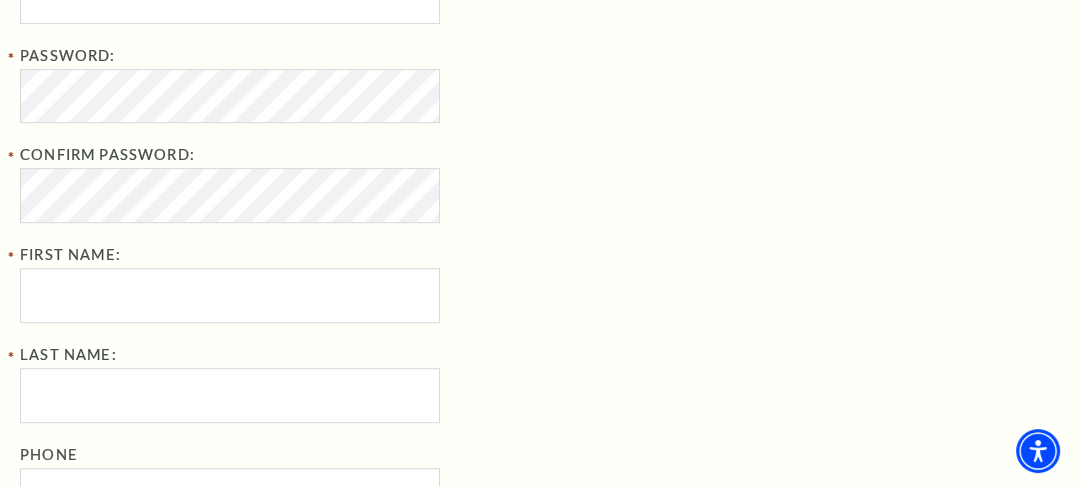scroll, scrollTop: 720, scrollLeft: 0, axis: vertical 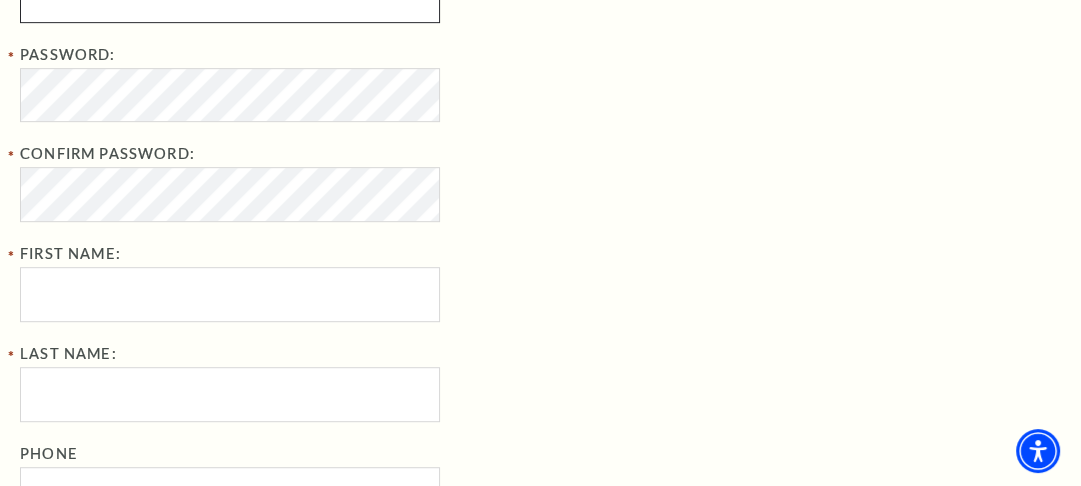 type on "[EMAIL]" 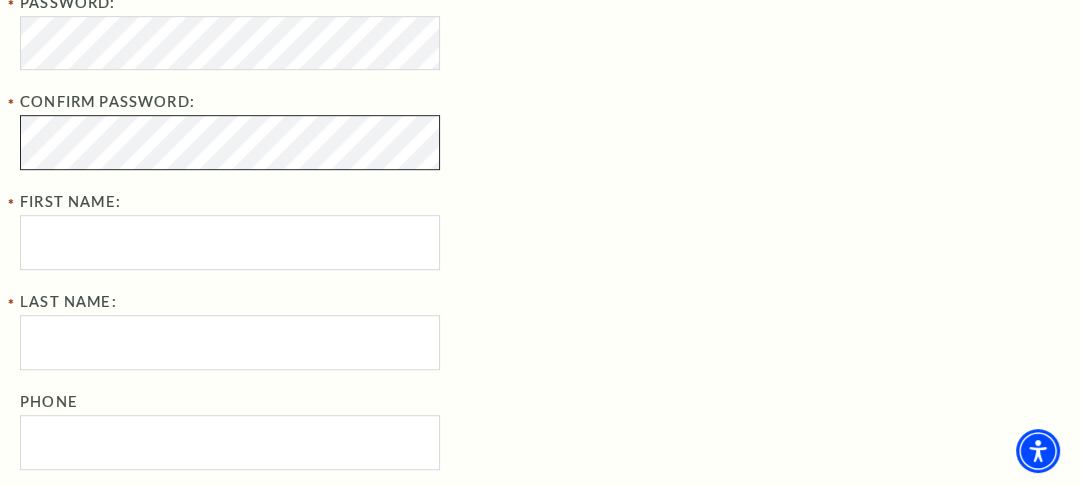 scroll, scrollTop: 800, scrollLeft: 0, axis: vertical 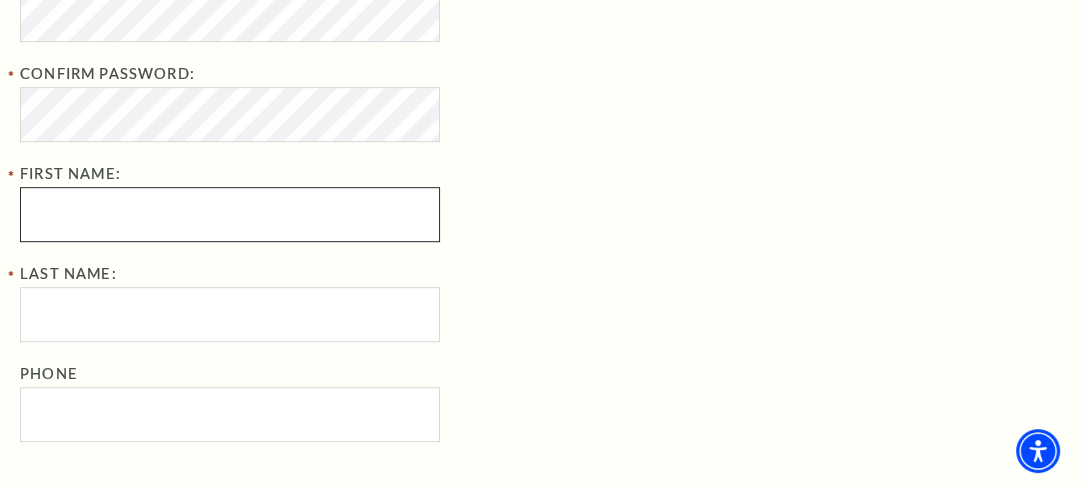 drag, startPoint x: 46, startPoint y: 212, endPoint x: 92, endPoint y: 229, distance: 49.0408 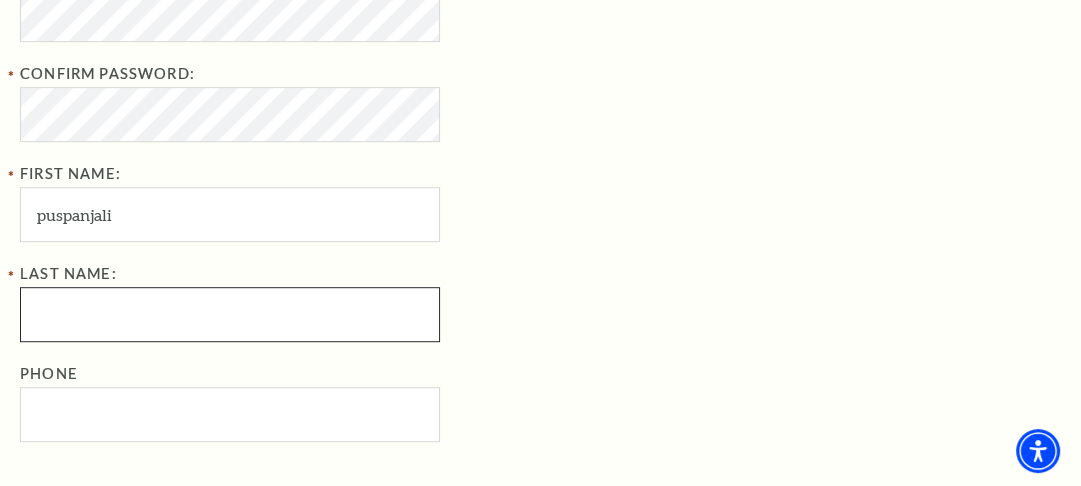 type on "[LAST]" 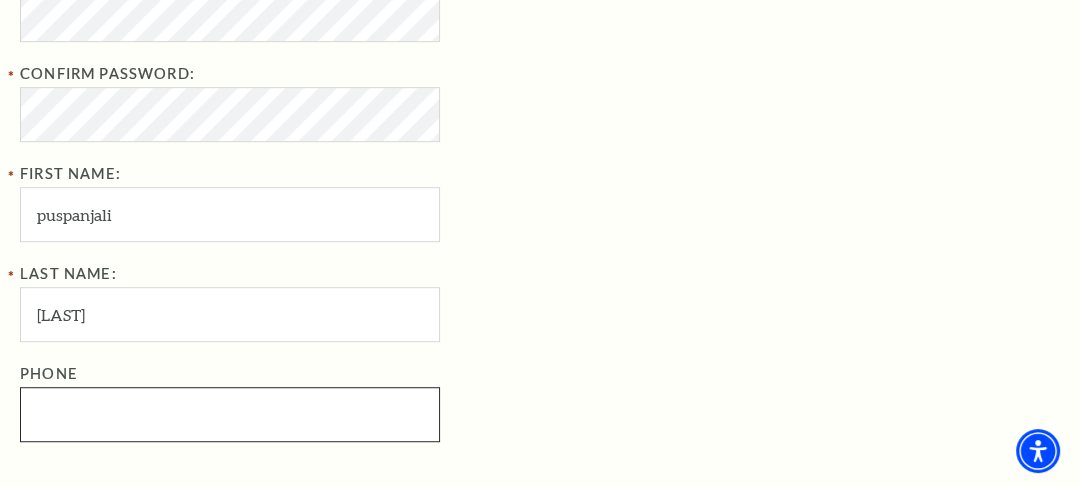 type on "9861972569" 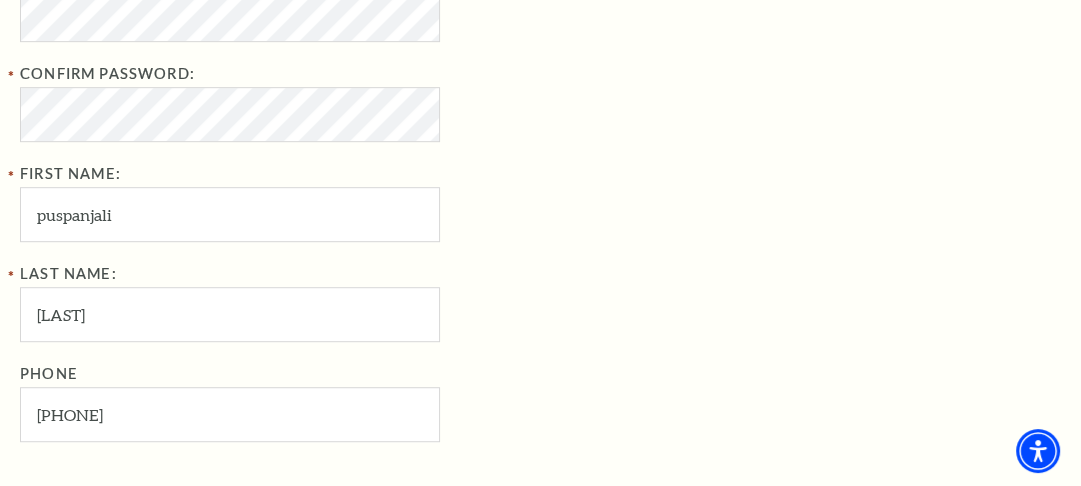 type on "Usa" 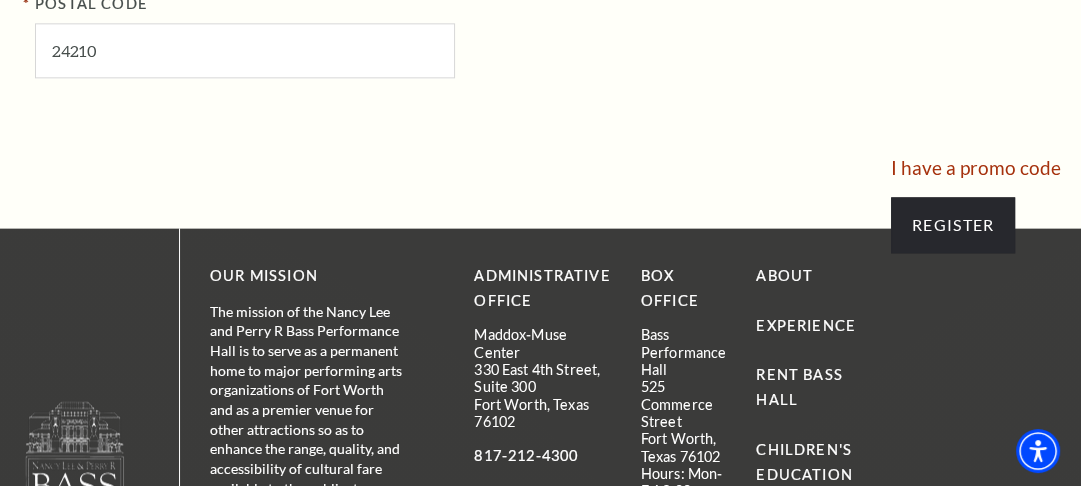 scroll, scrollTop: 1920, scrollLeft: 0, axis: vertical 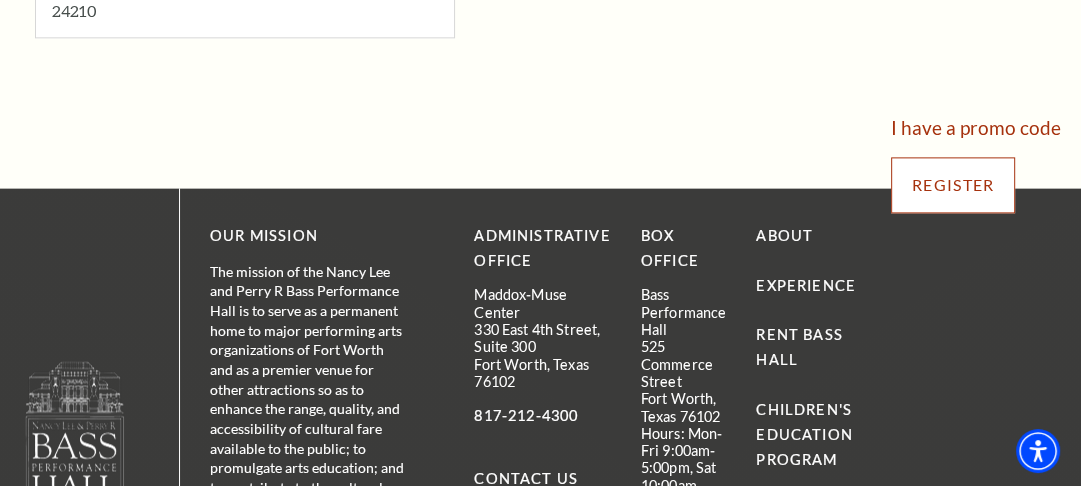 click on "Register" at bounding box center [953, 185] 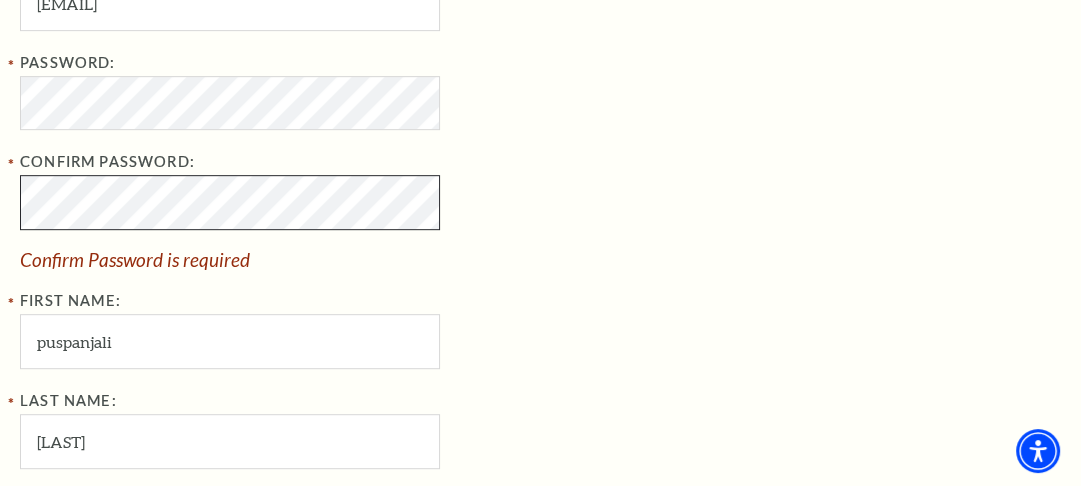 scroll, scrollTop: 752, scrollLeft: 0, axis: vertical 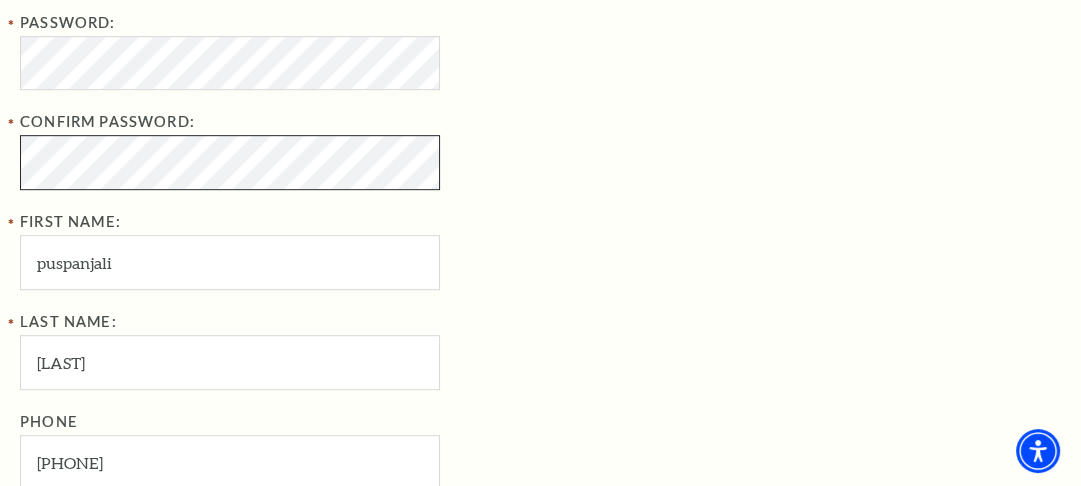 click on "Register" at bounding box center (953, 1353) 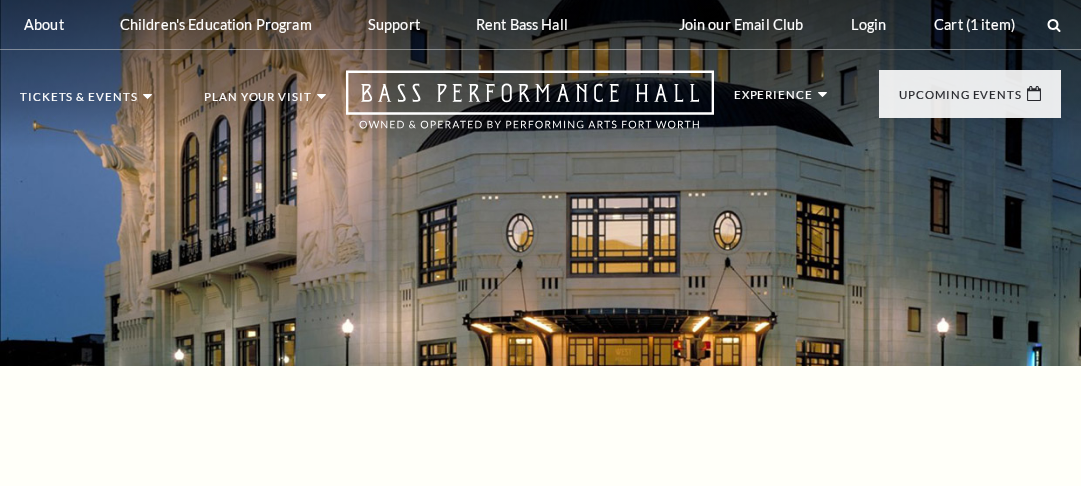 select on "1" 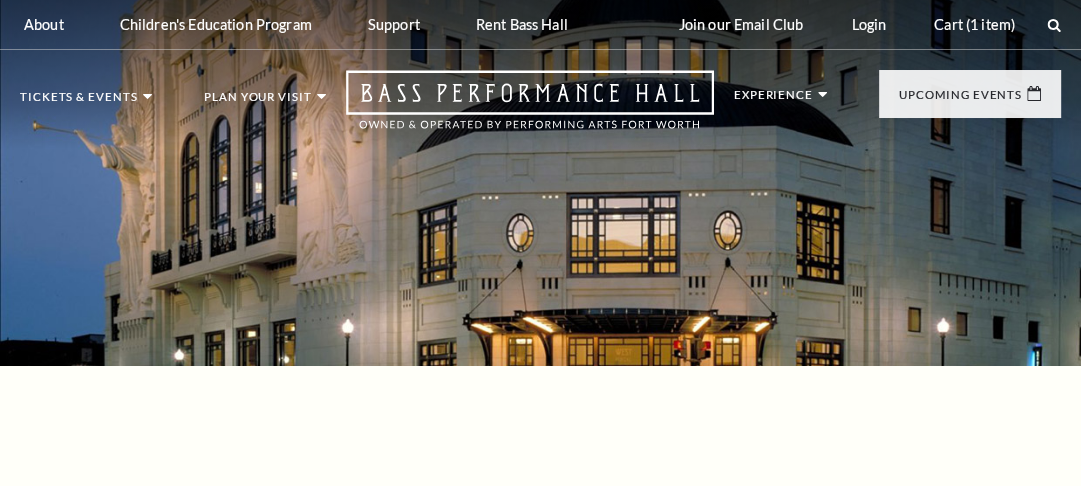 scroll, scrollTop: 0, scrollLeft: 0, axis: both 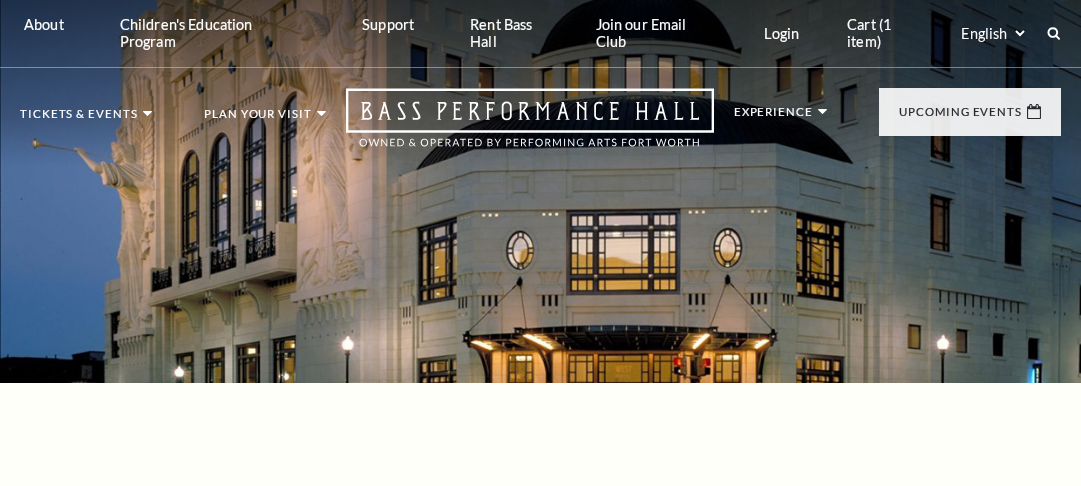 select on "1" 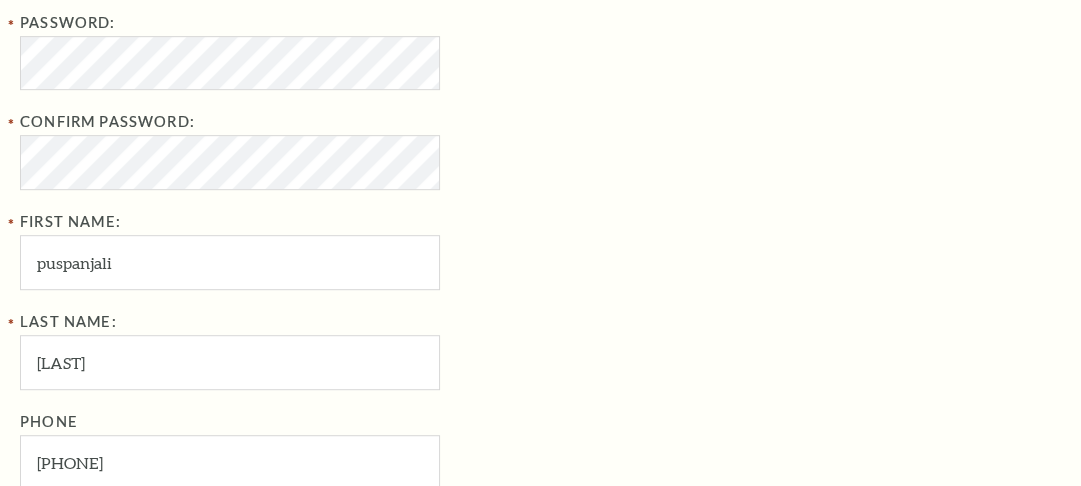 scroll, scrollTop: 0, scrollLeft: 0, axis: both 